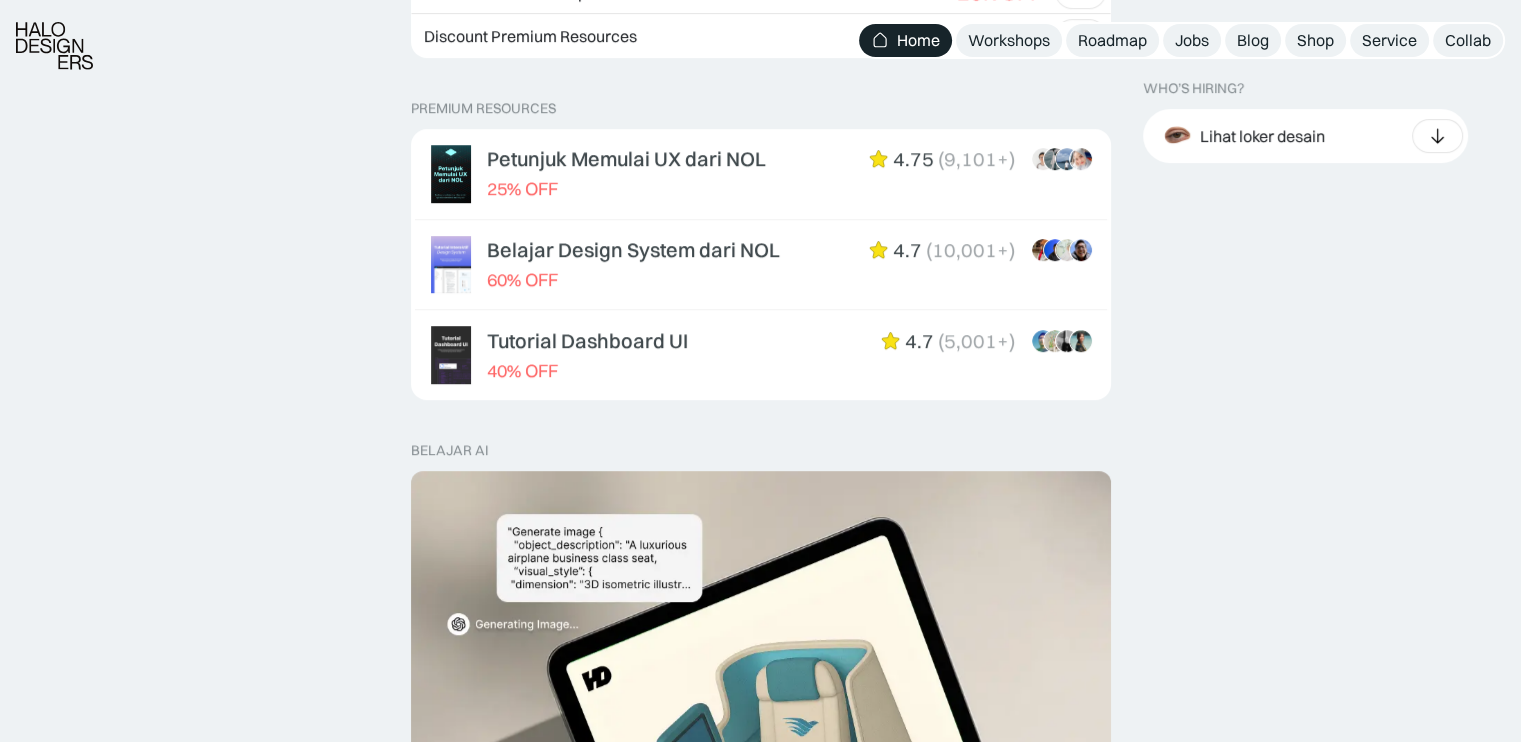 scroll, scrollTop: 920, scrollLeft: 0, axis: vertical 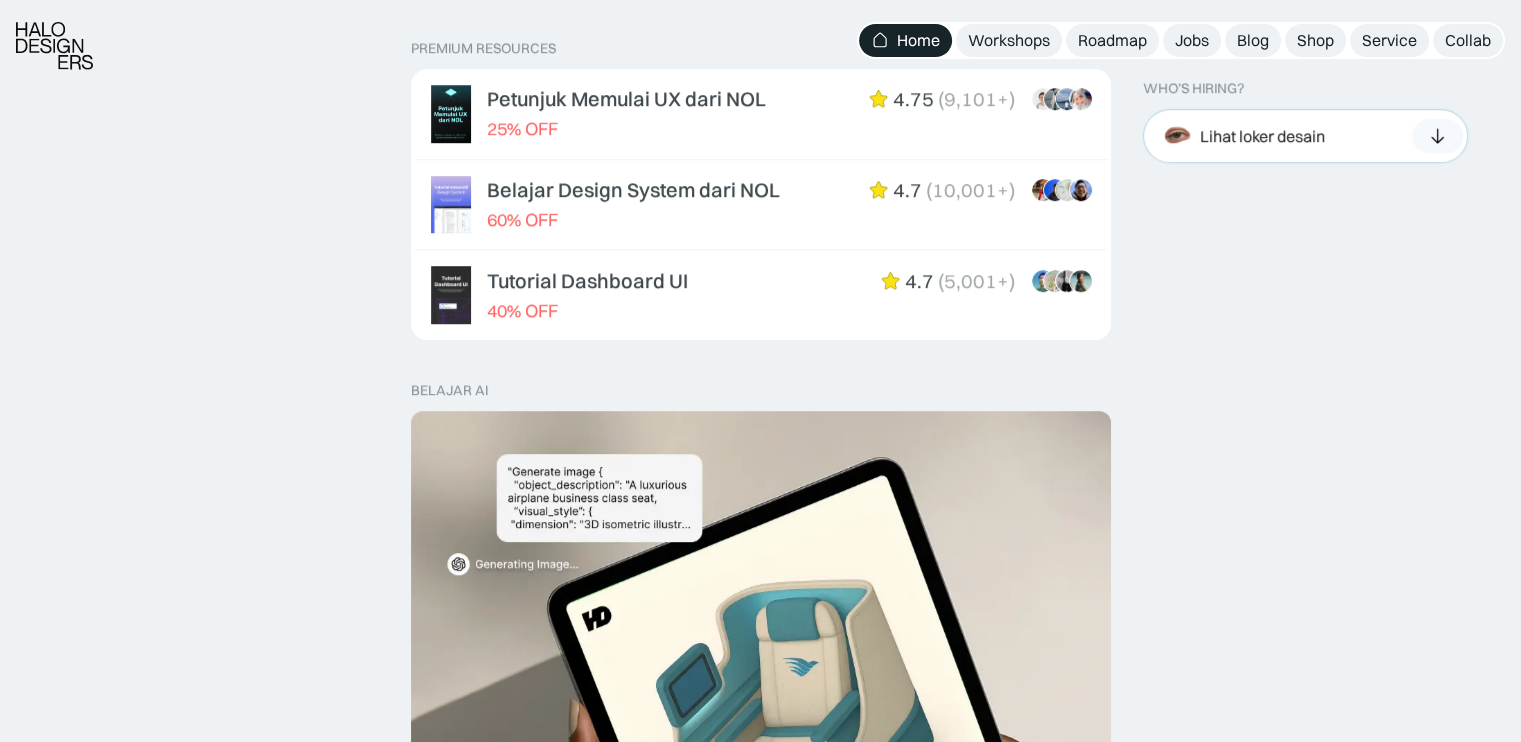 click 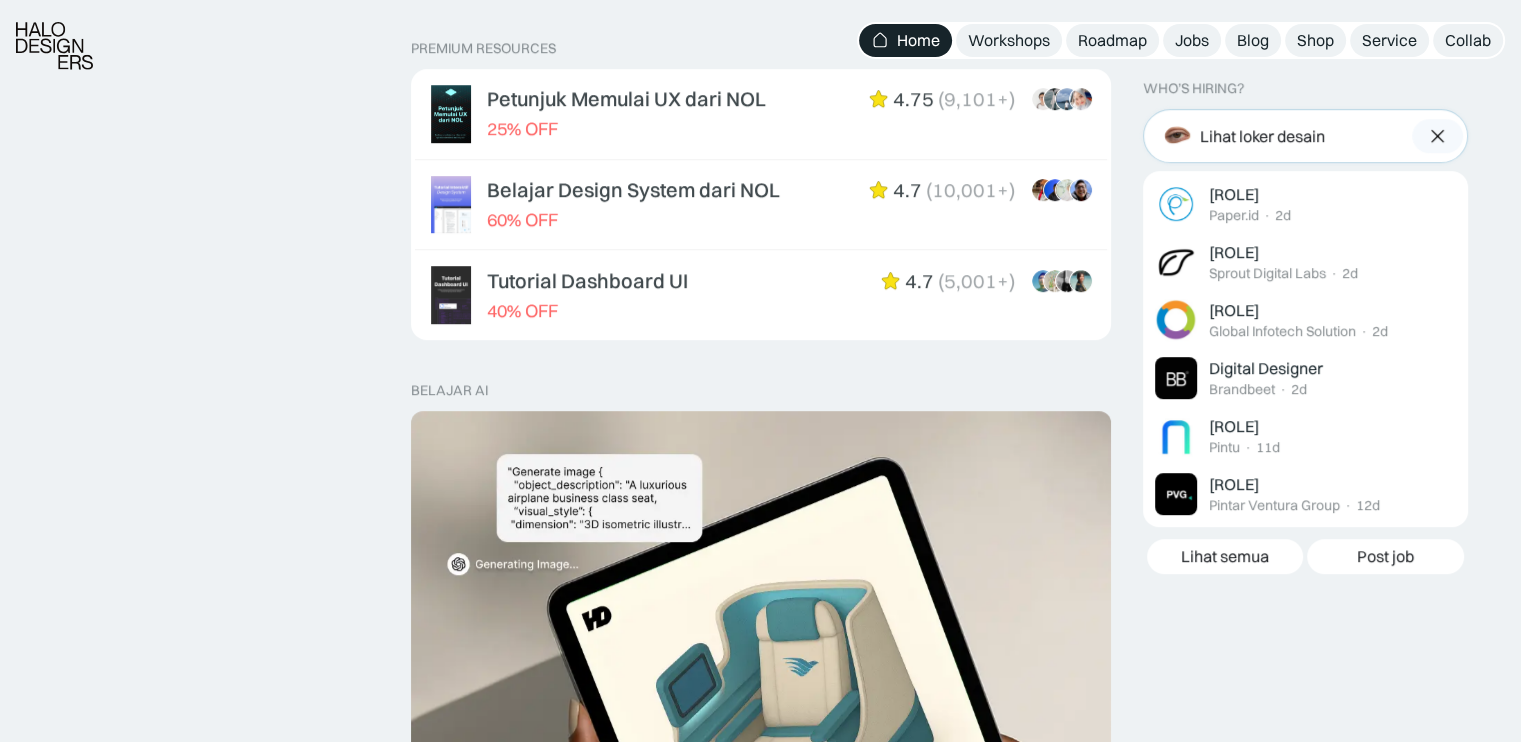 click at bounding box center (1437, 136) 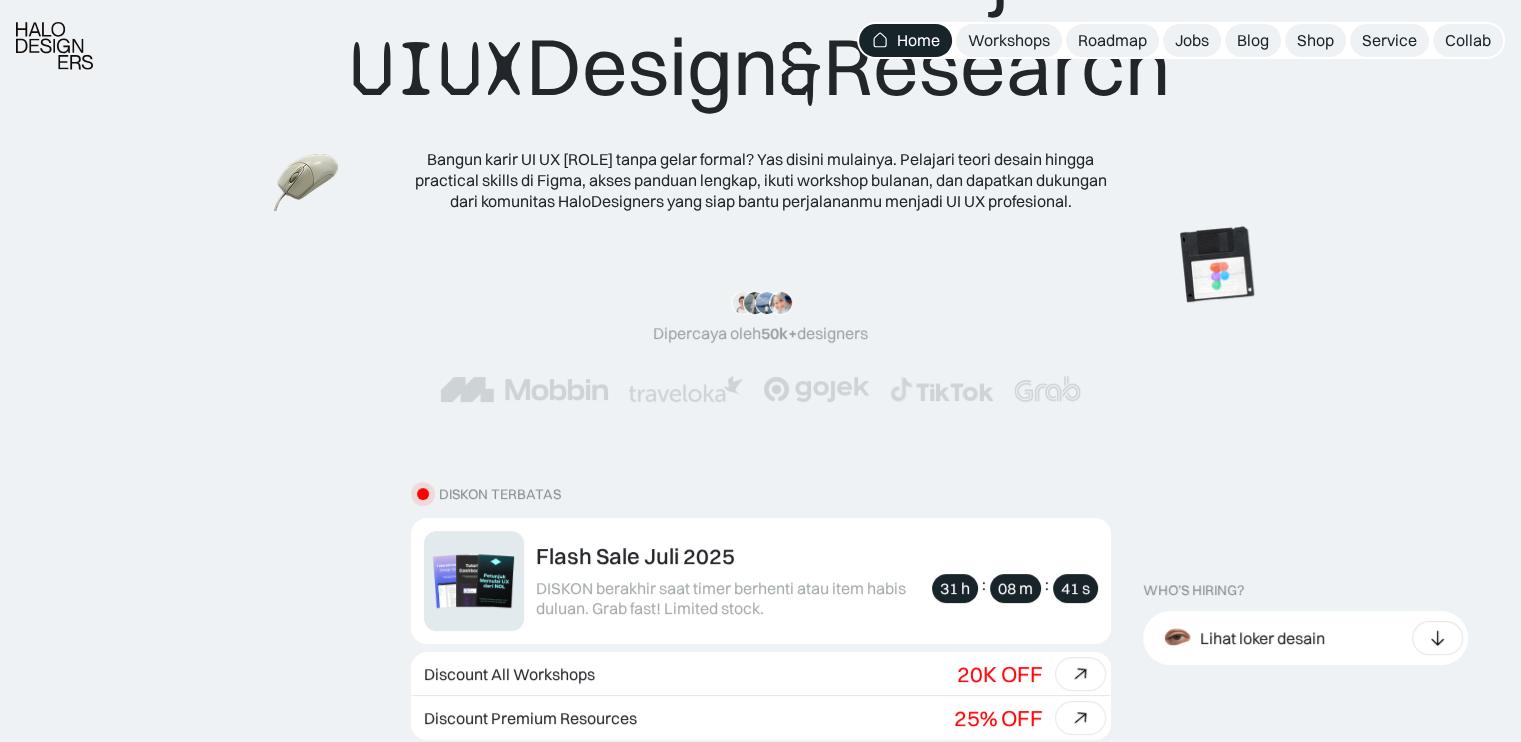 scroll, scrollTop: 352, scrollLeft: 0, axis: vertical 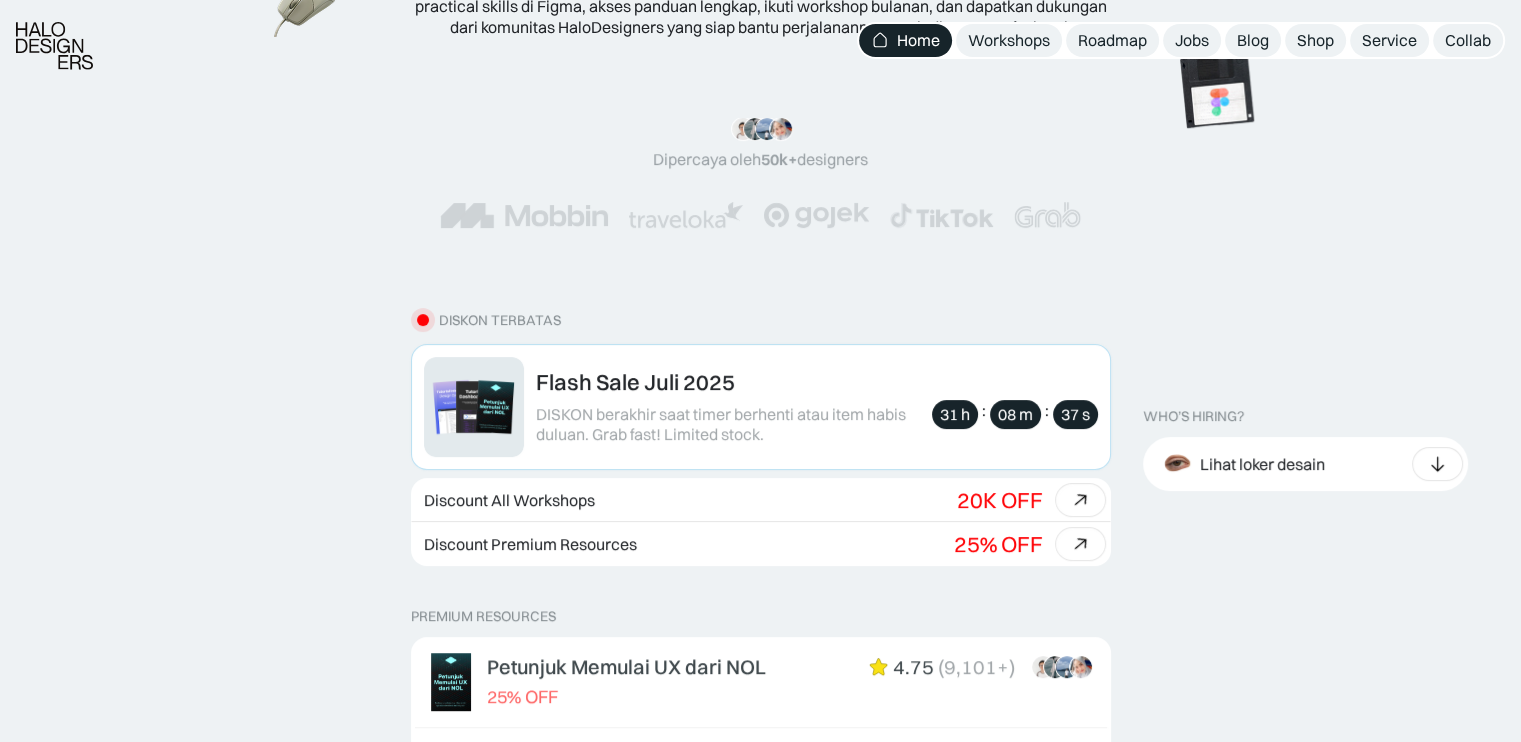 click on "Flash Sale Juli 2025" at bounding box center [635, 382] 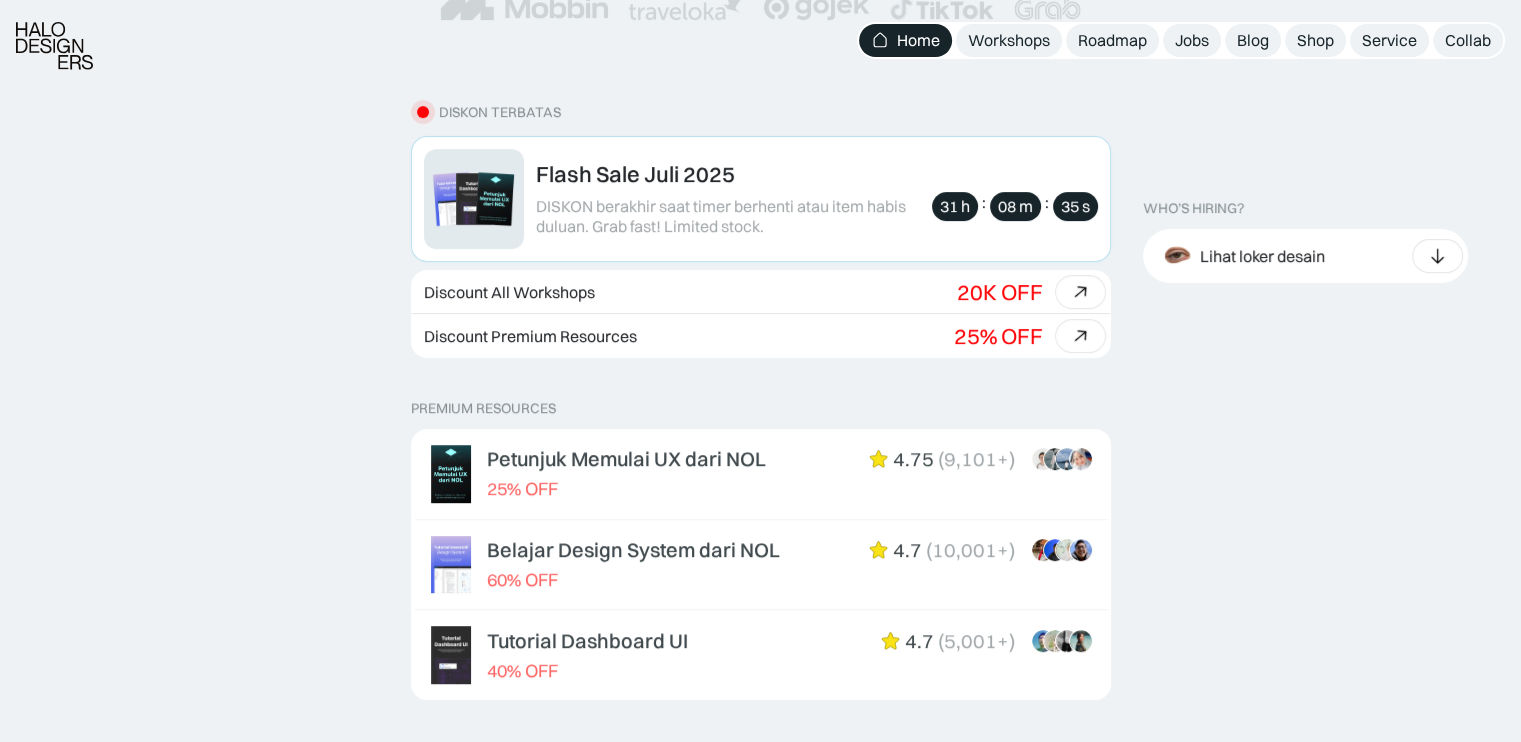 scroll, scrollTop: 452, scrollLeft: 0, axis: vertical 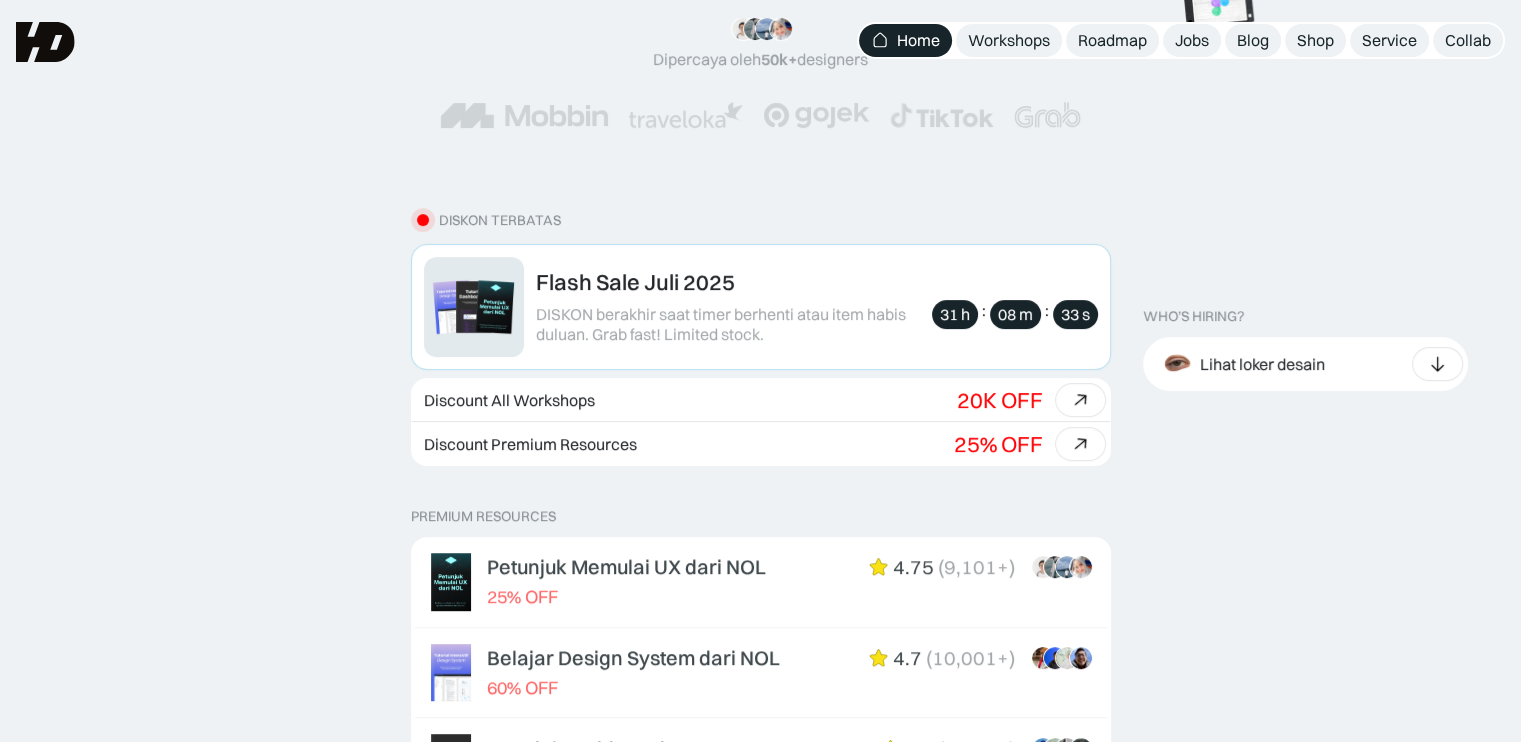 click at bounding box center (474, 307) 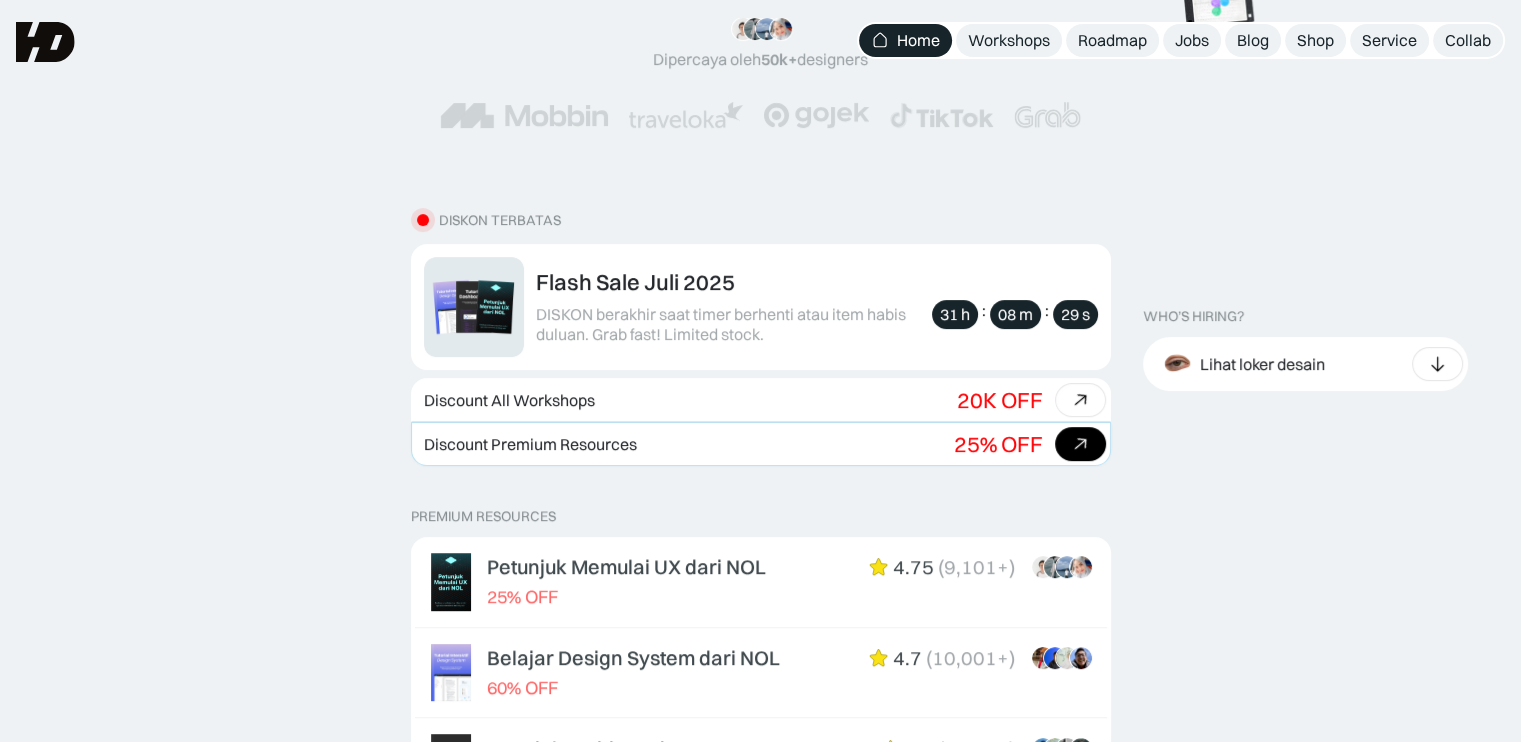 click 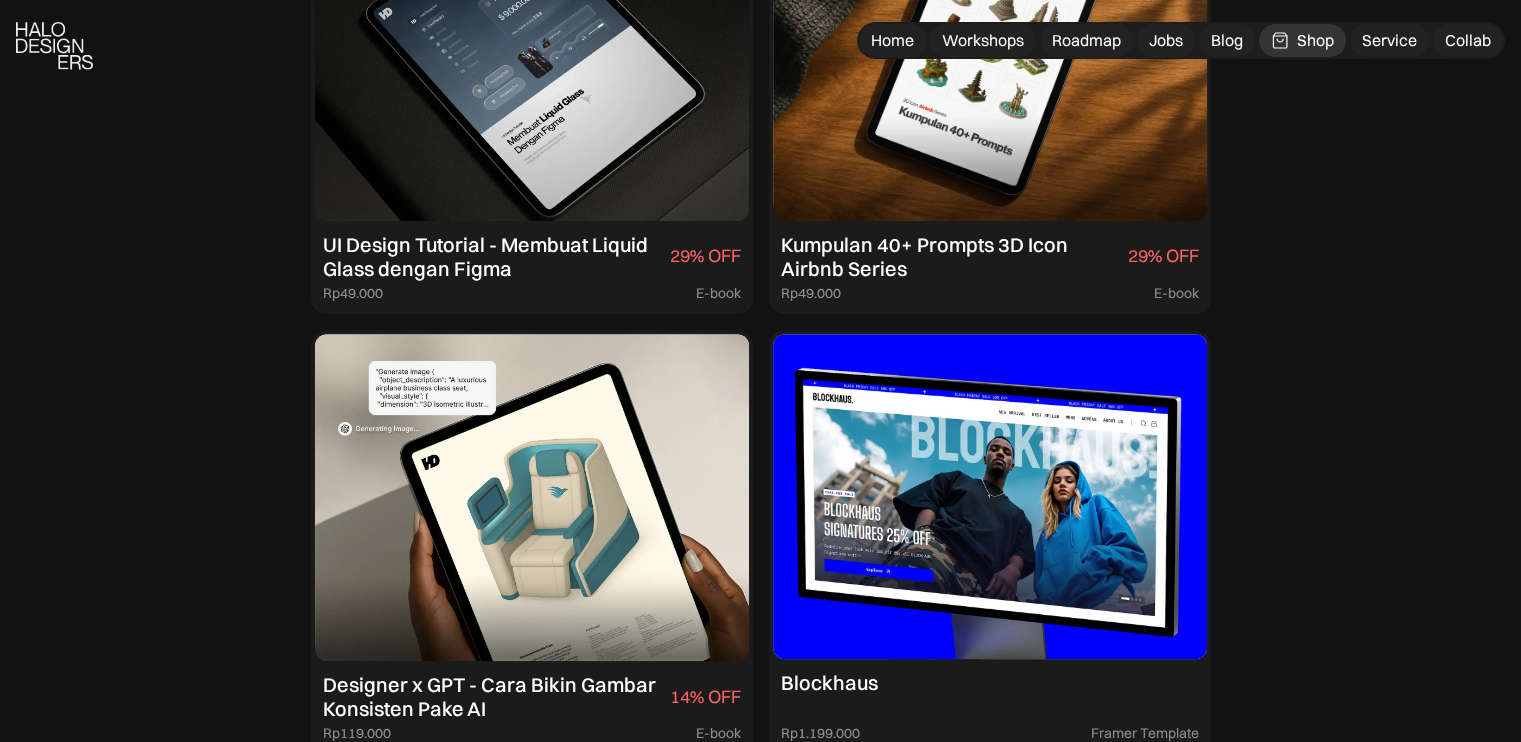 scroll, scrollTop: 2028, scrollLeft: 0, axis: vertical 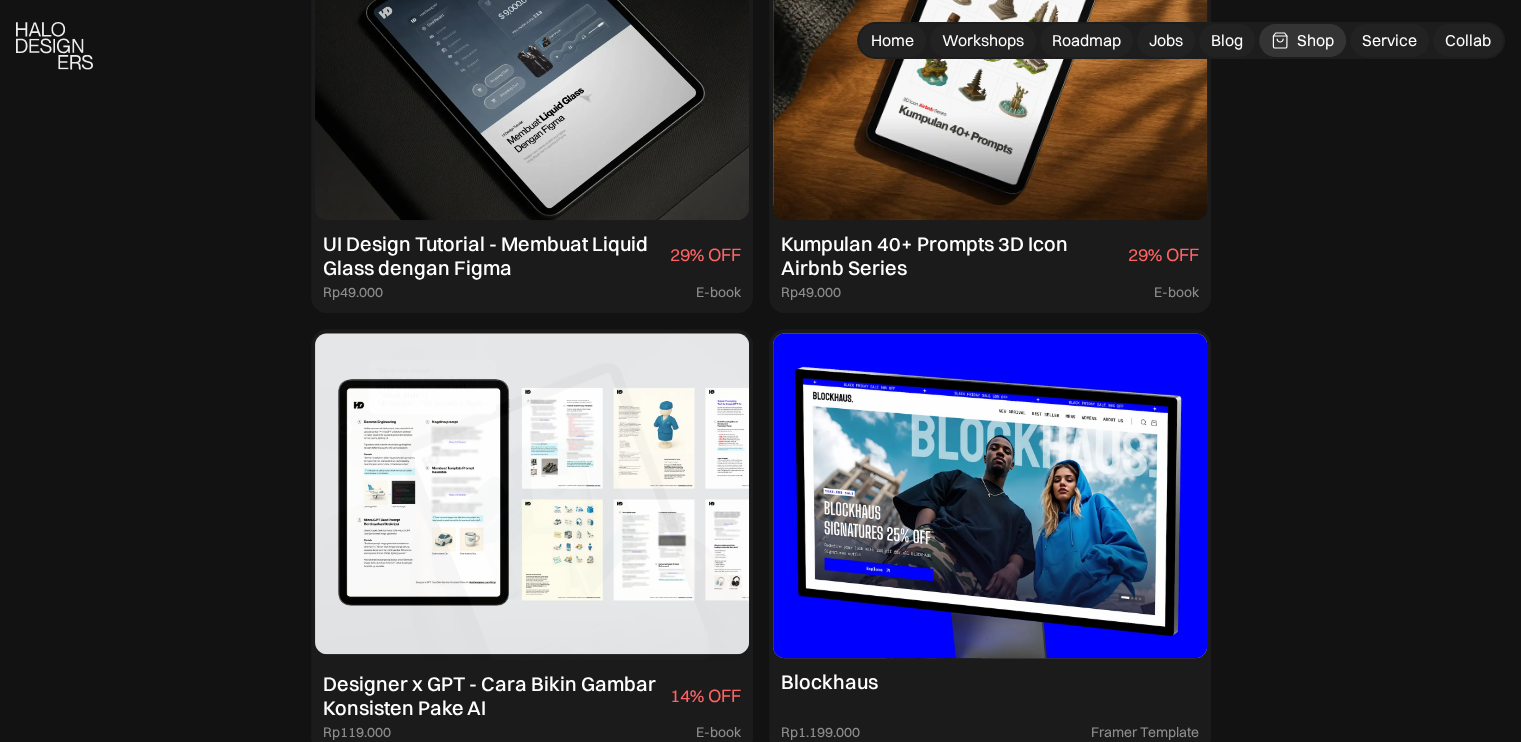 click at bounding box center [532, 497] 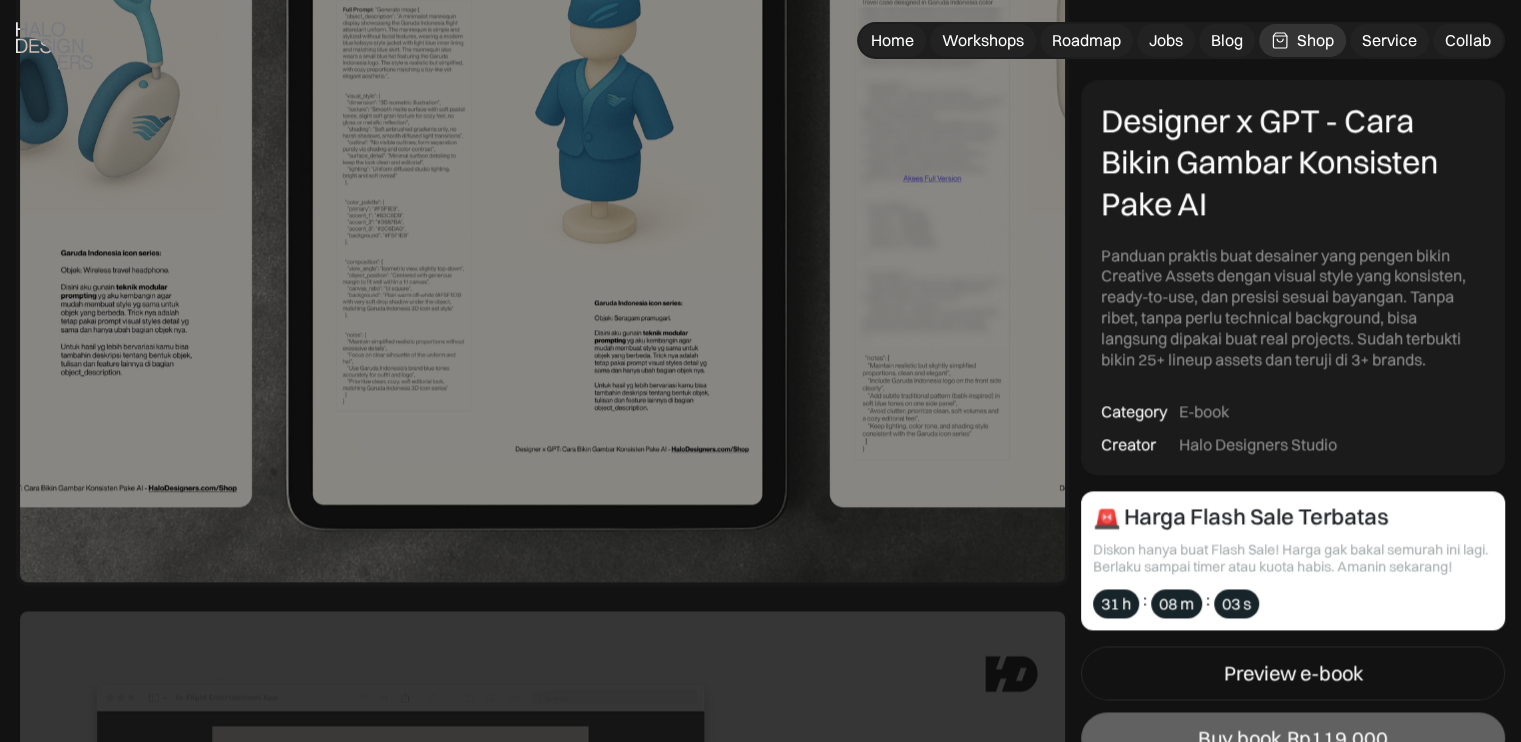 scroll, scrollTop: 2806, scrollLeft: 0, axis: vertical 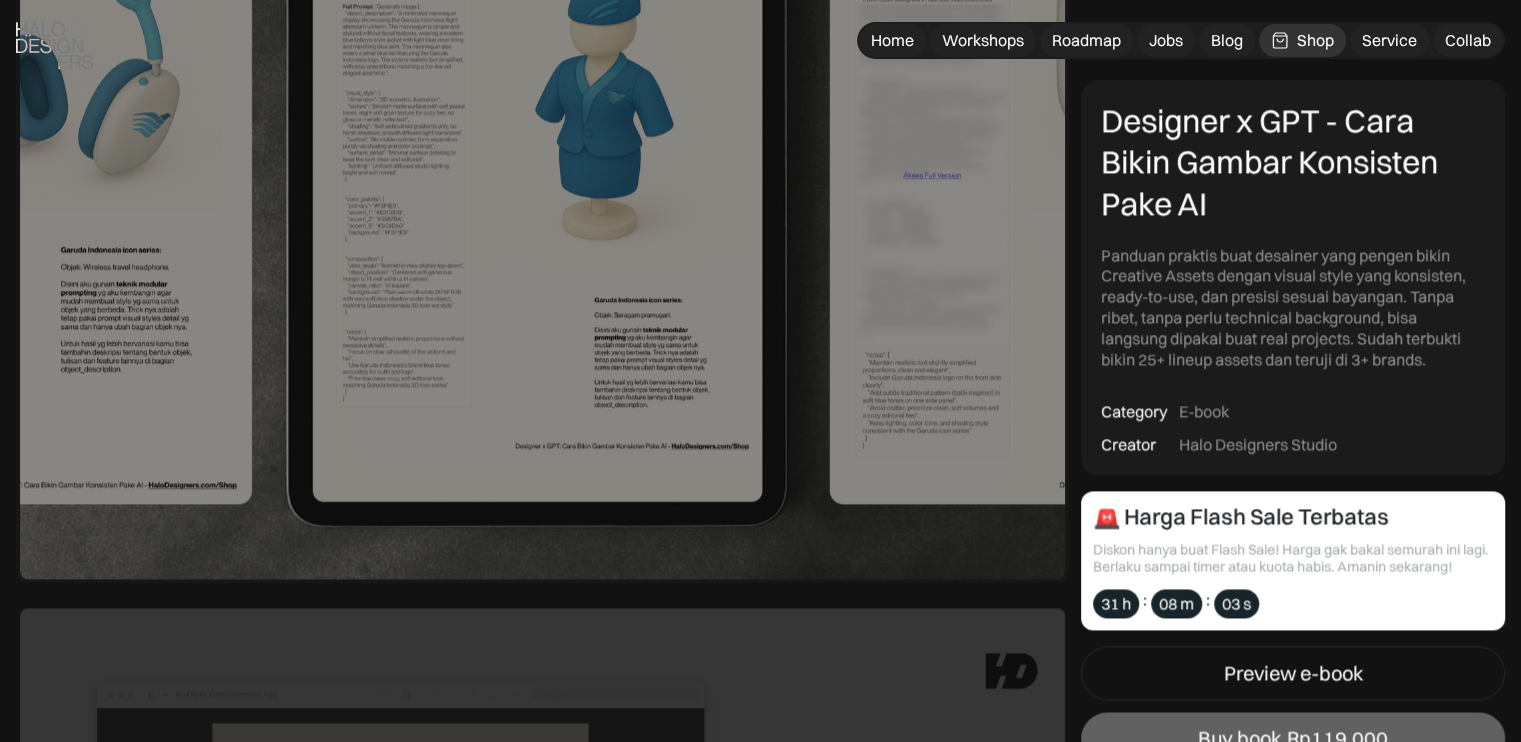 click at bounding box center [542, 184] 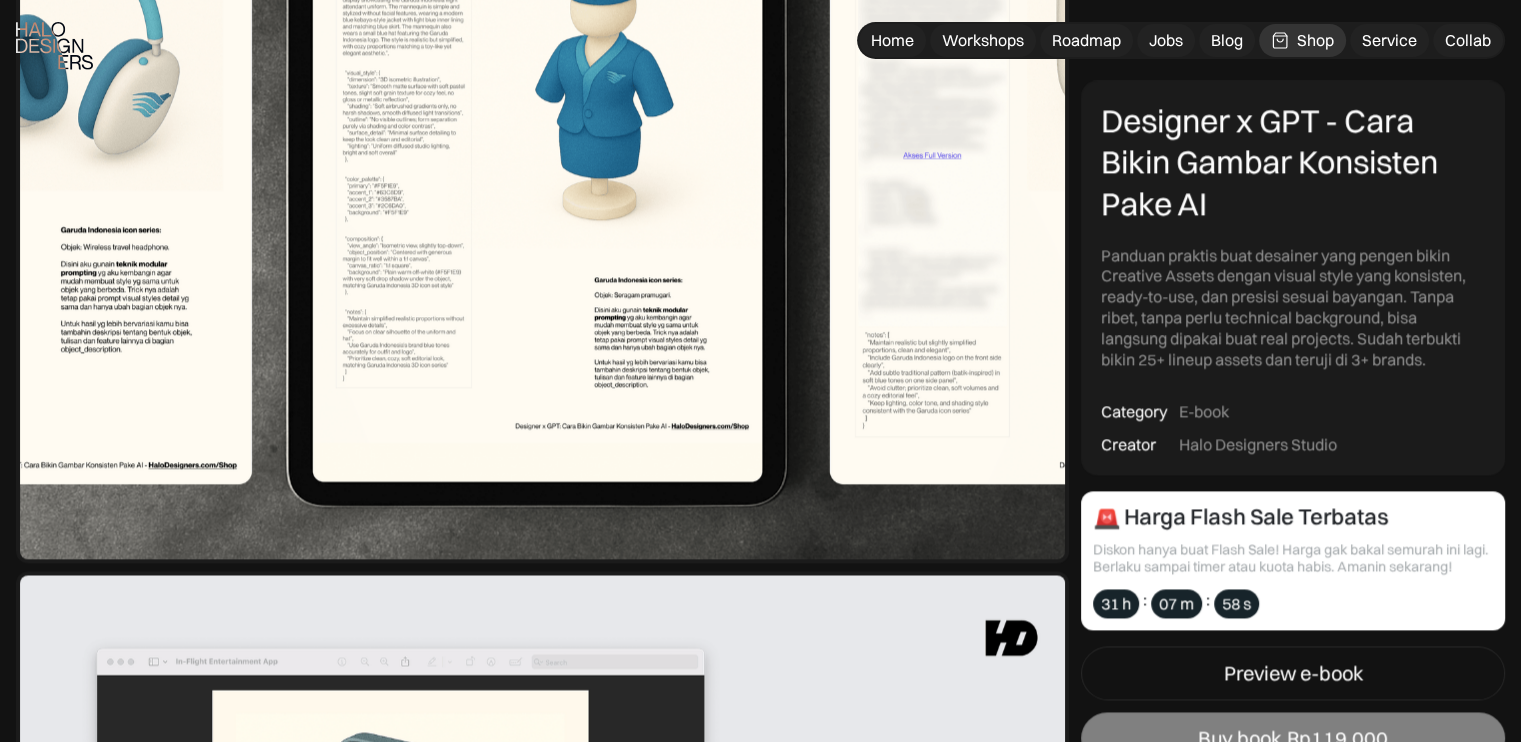 click on "Buy book Rp119.000" at bounding box center [0, 0] 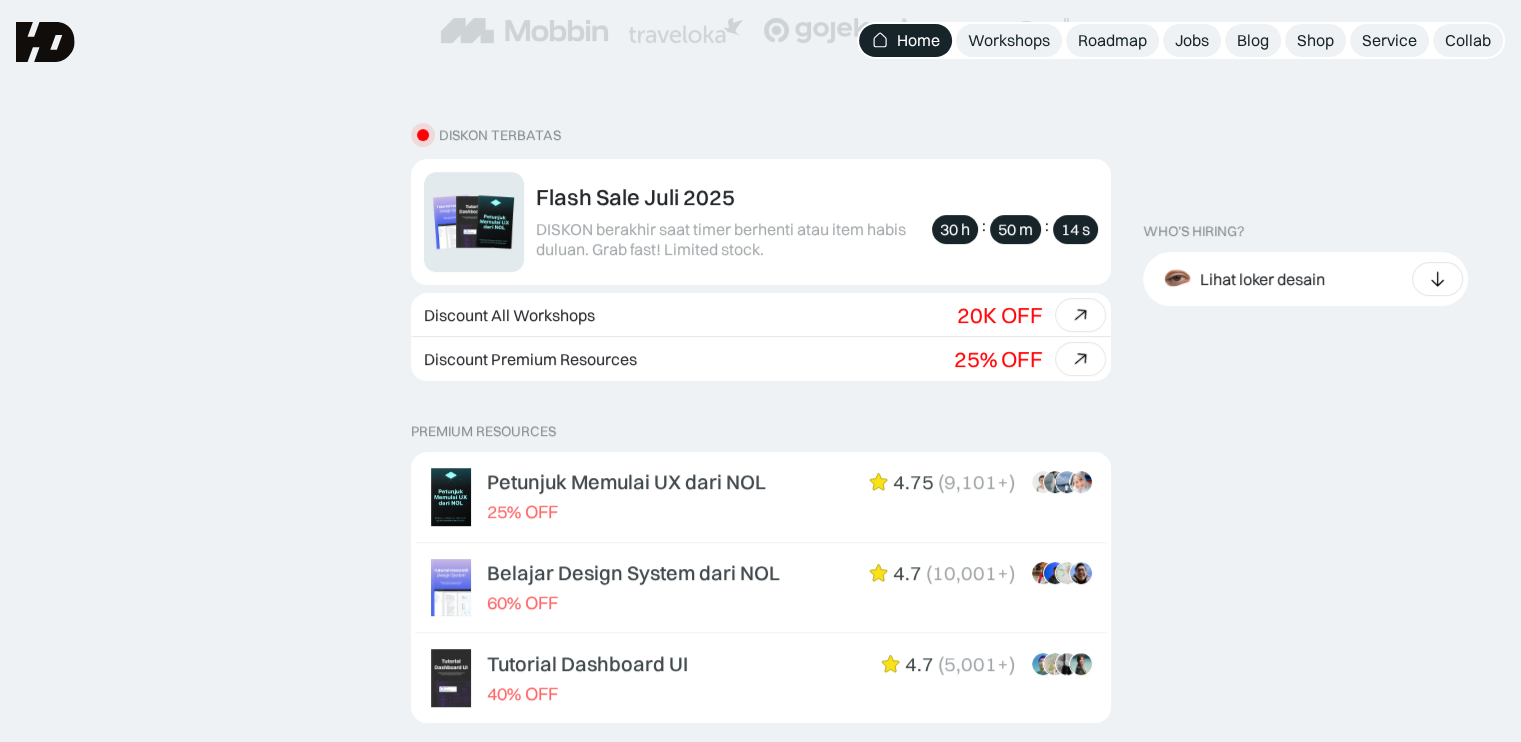 scroll, scrollTop: 500, scrollLeft: 0, axis: vertical 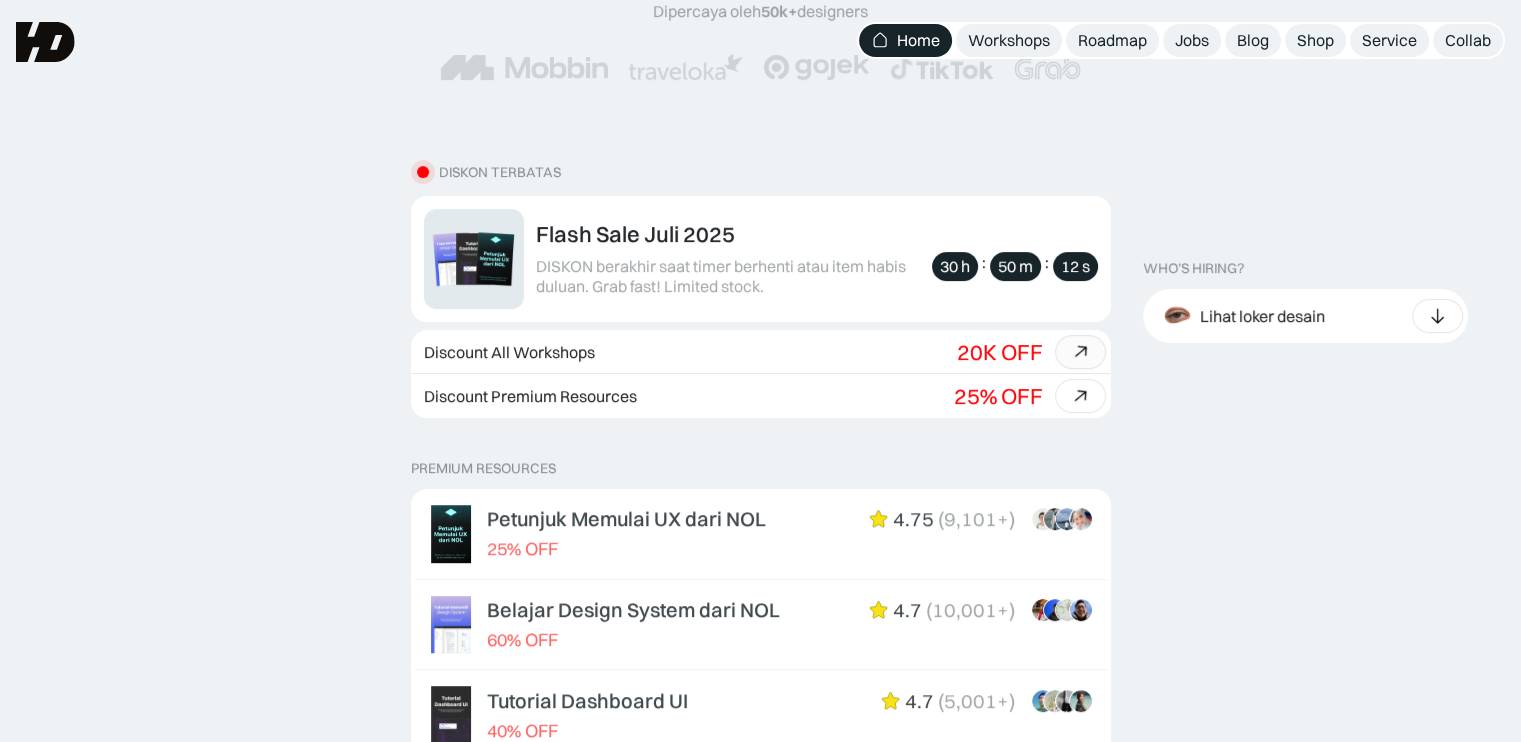 click on "WHO’S HIRING? Lihat loker desain
Product Designer Paper.id  ·  2d UI/UX Designer Sprout Digital Labs  ·  2d UI/UX Designer Global Infotech Solution  ·  2d Digital Designer Brandbeet  ·  2d Junior UX Researcher Pintu  ·  11d UI/UX Designer Pintar Ventura Group  ·  12d Lihat semua
Post job" at bounding box center [1324, 3229] 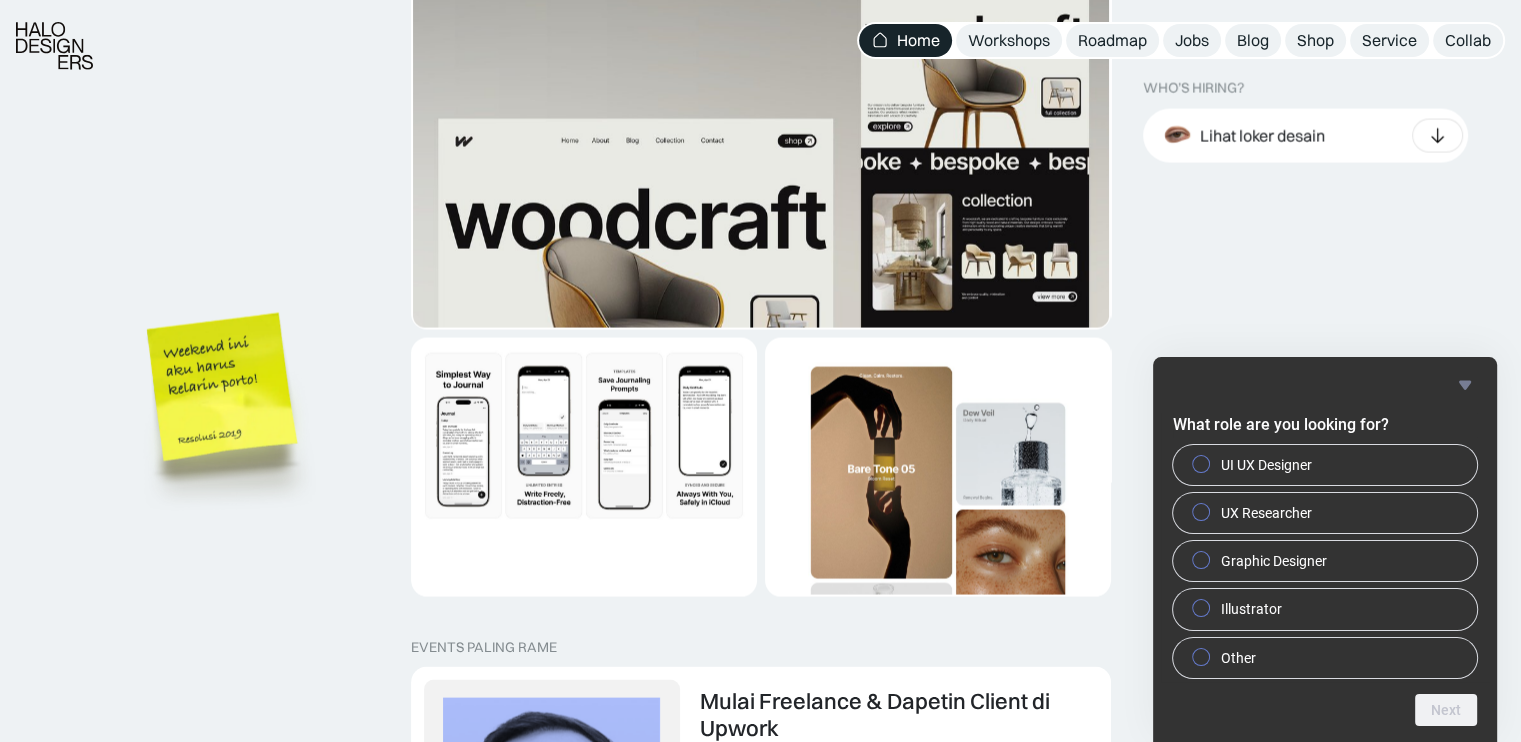 scroll, scrollTop: 4000, scrollLeft: 0, axis: vertical 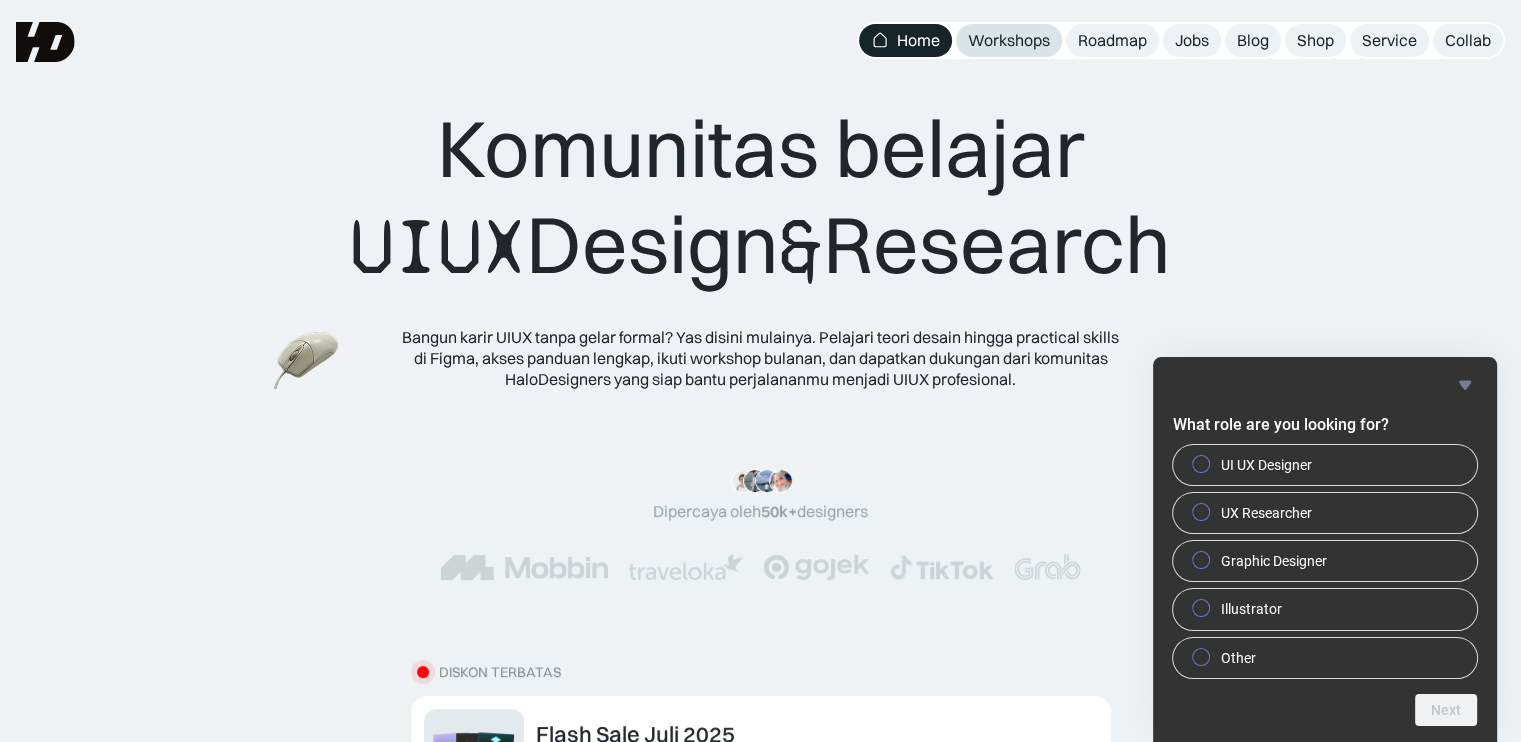 click on "Workshops" at bounding box center (1009, 40) 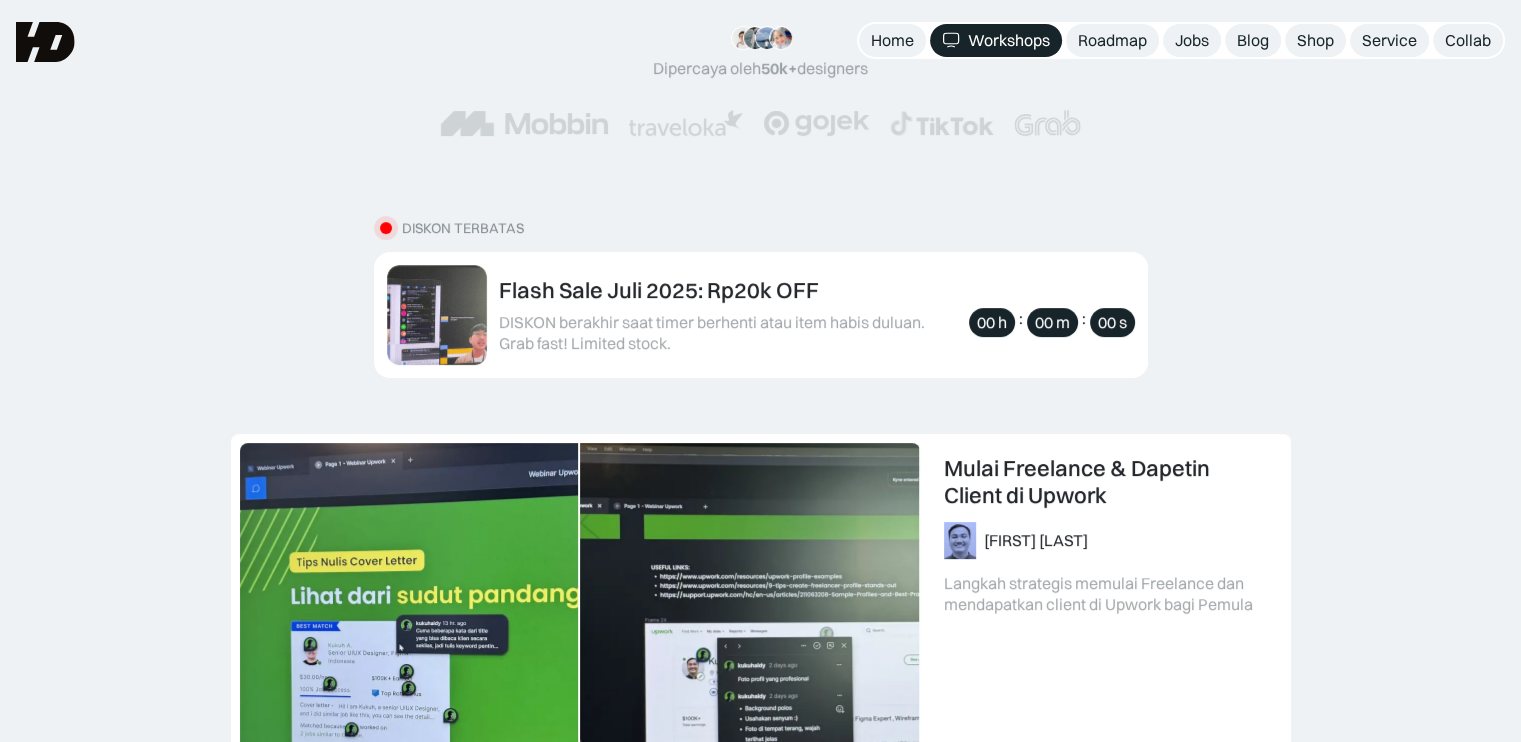 scroll, scrollTop: 333, scrollLeft: 0, axis: vertical 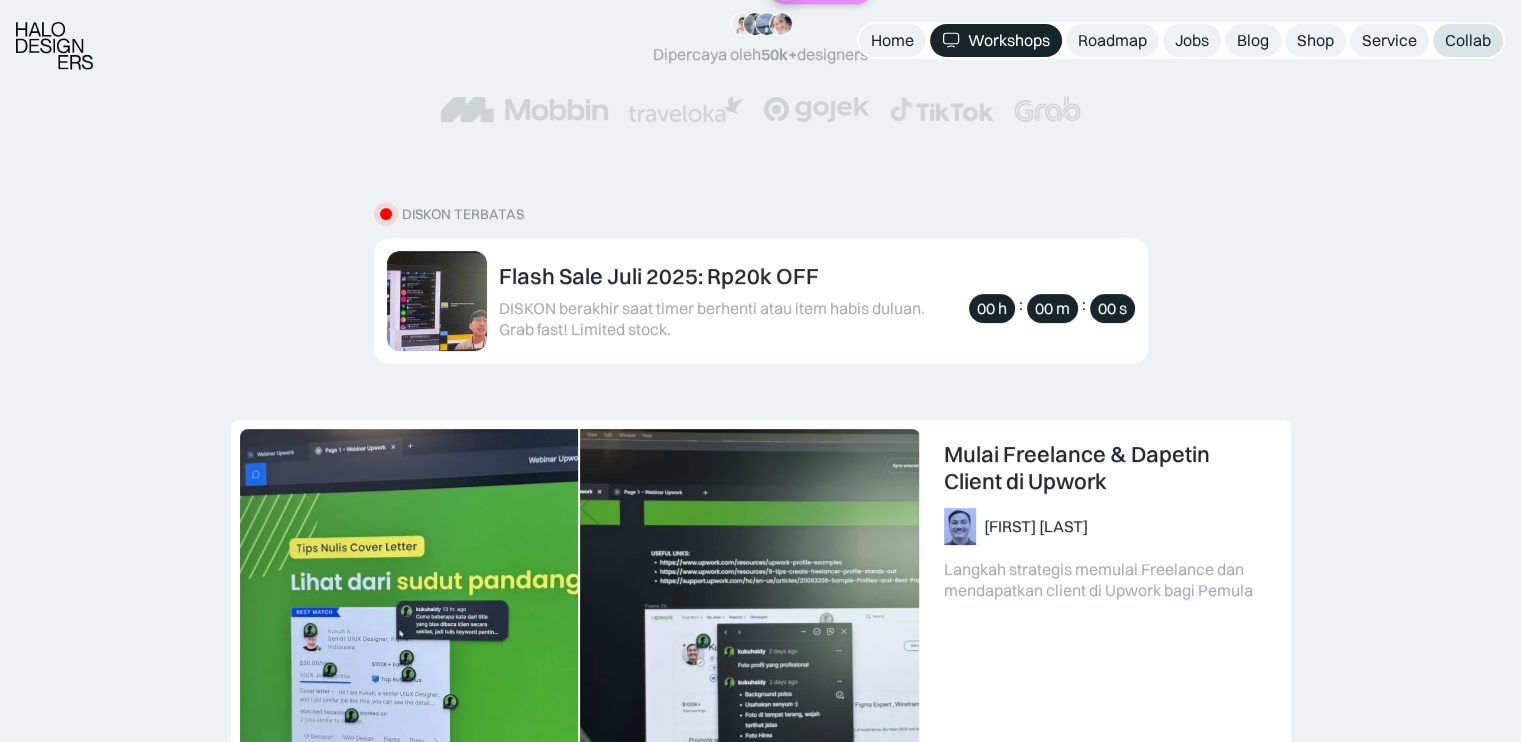 click on "Collab" at bounding box center [1468, 40] 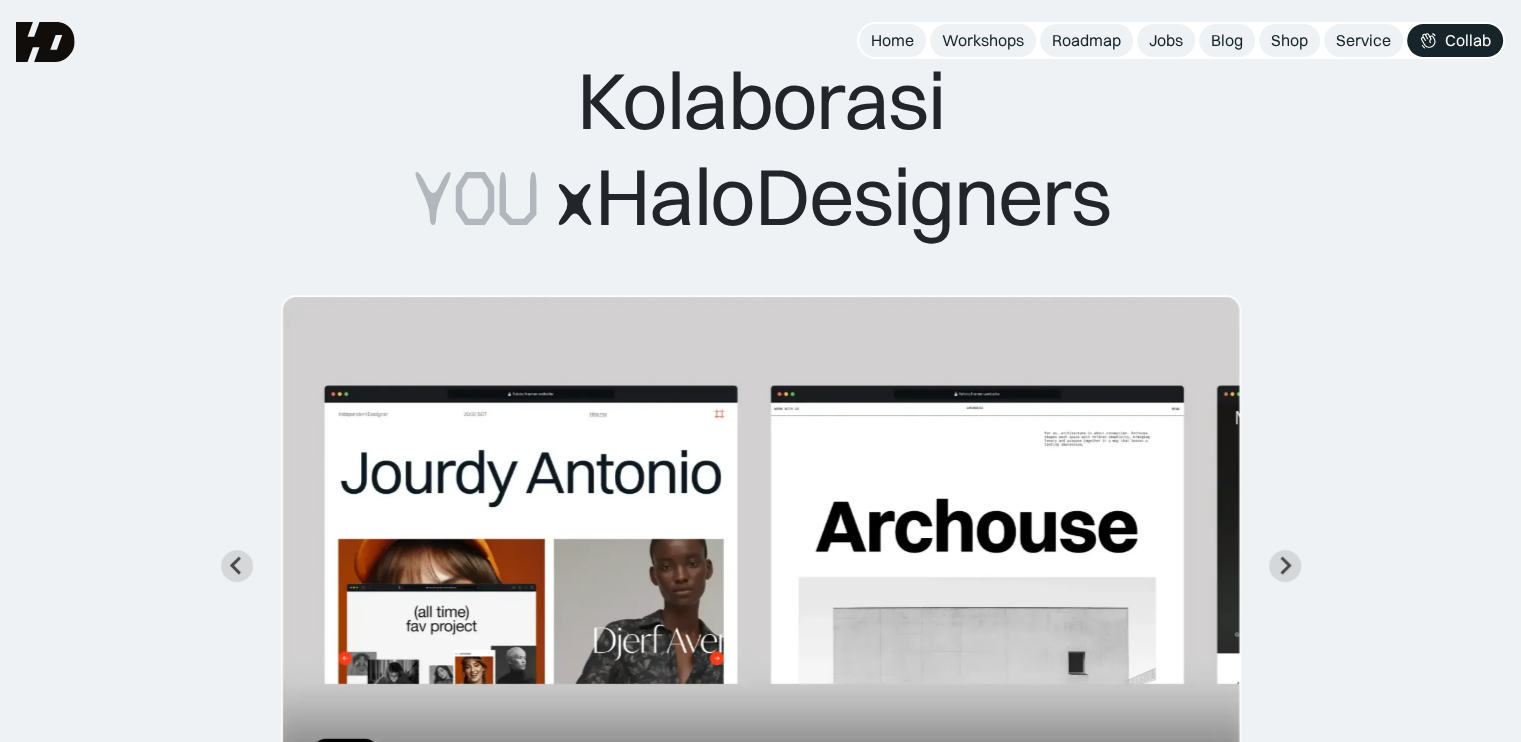 scroll, scrollTop: 46, scrollLeft: 0, axis: vertical 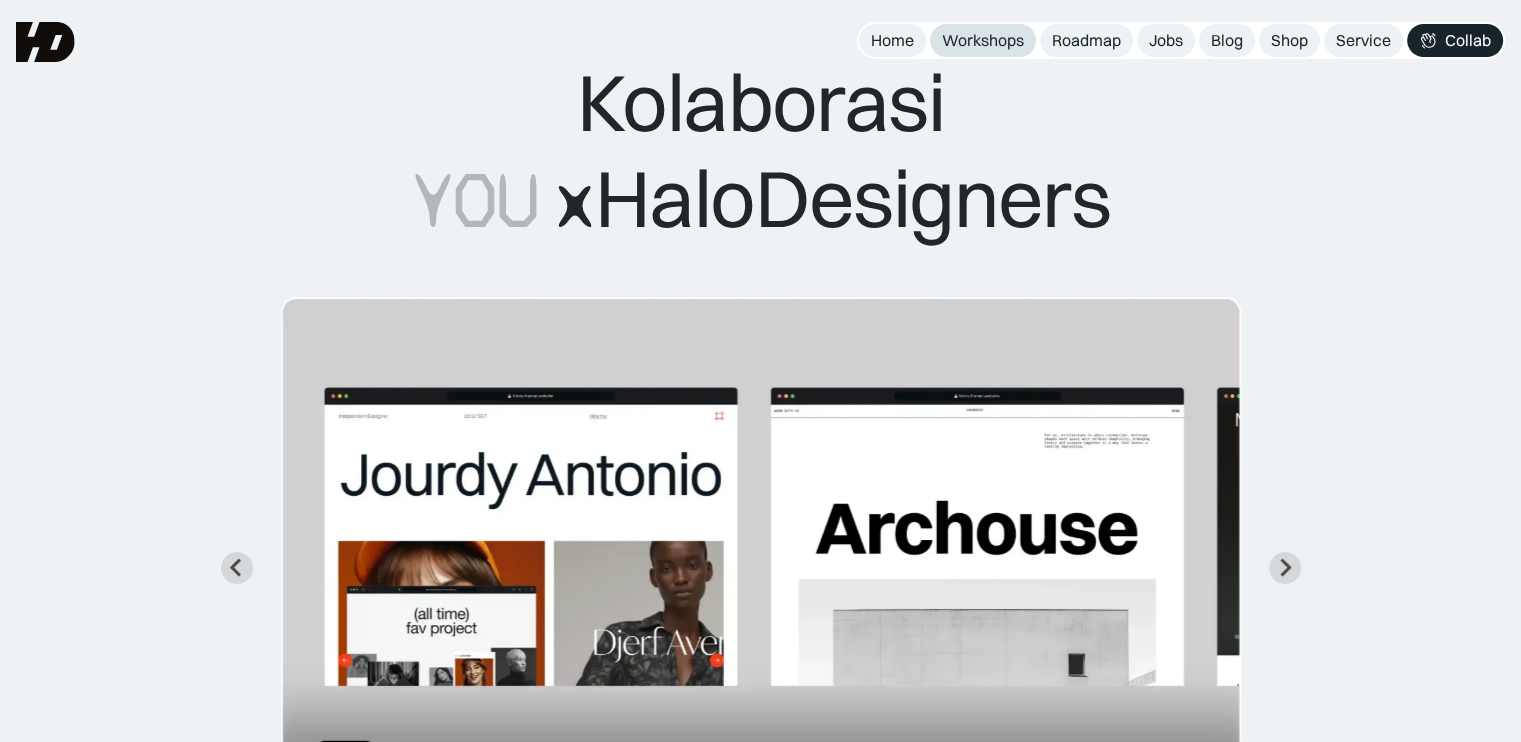 click on "Workshops" at bounding box center (983, 40) 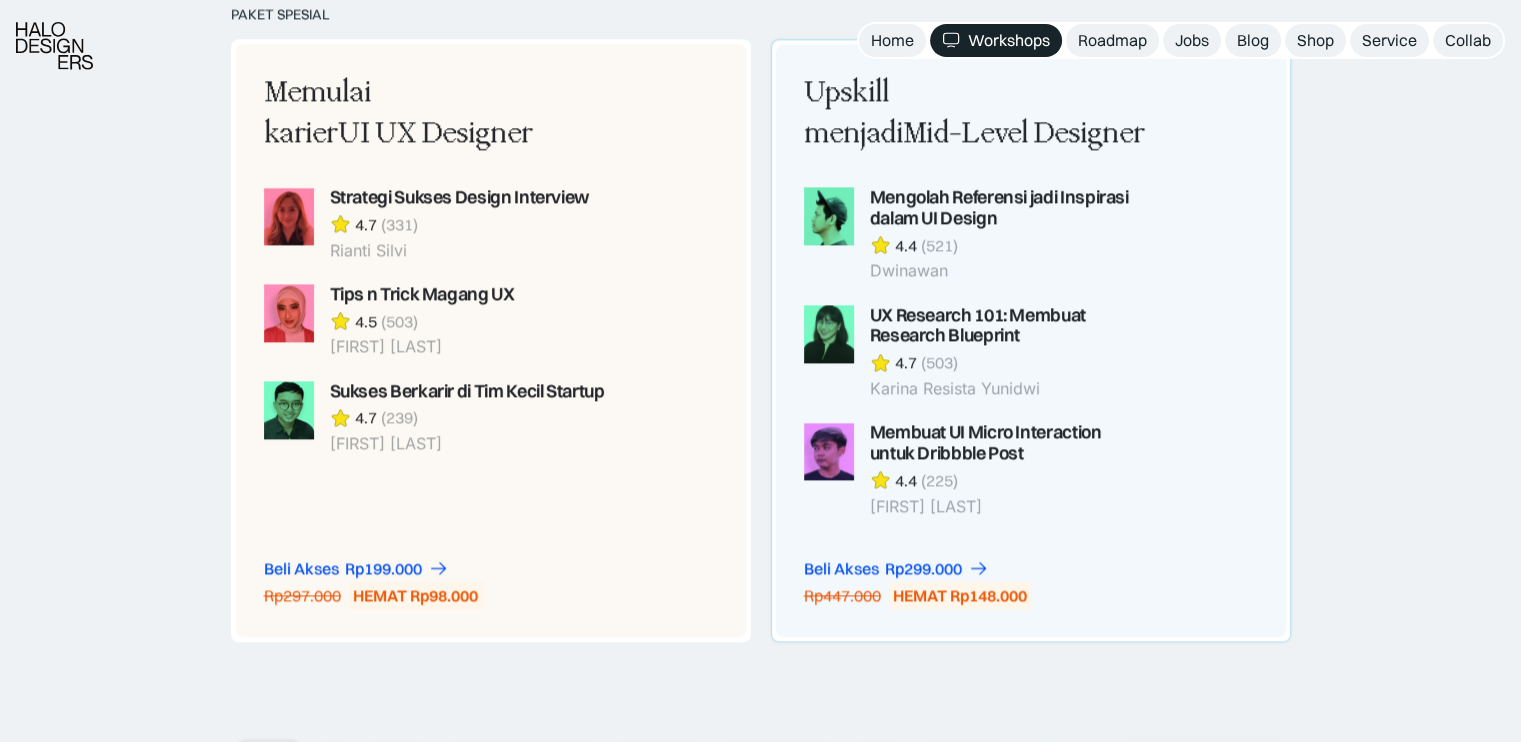 scroll, scrollTop: 2500, scrollLeft: 0, axis: vertical 